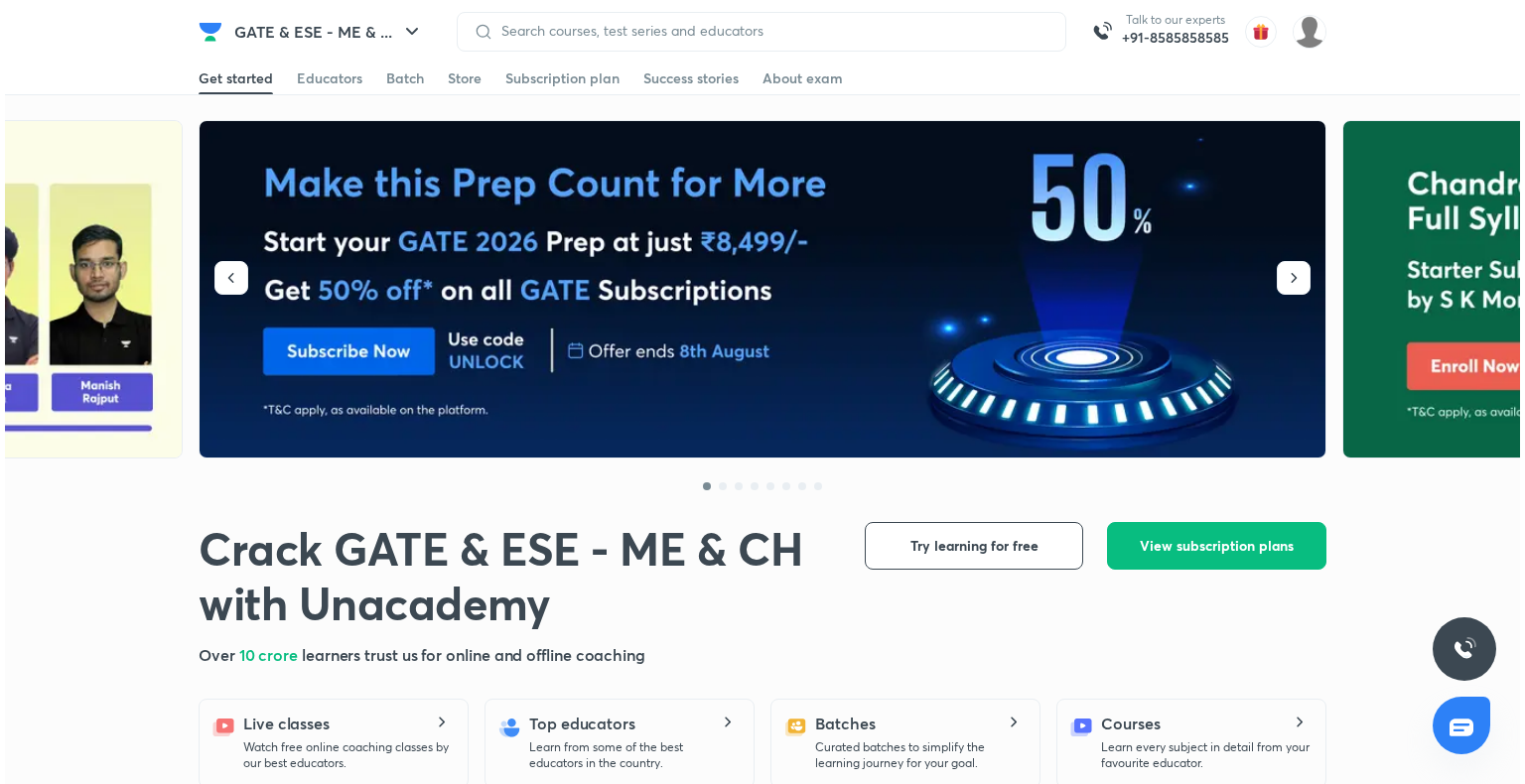 scroll, scrollTop: 0, scrollLeft: 0, axis: both 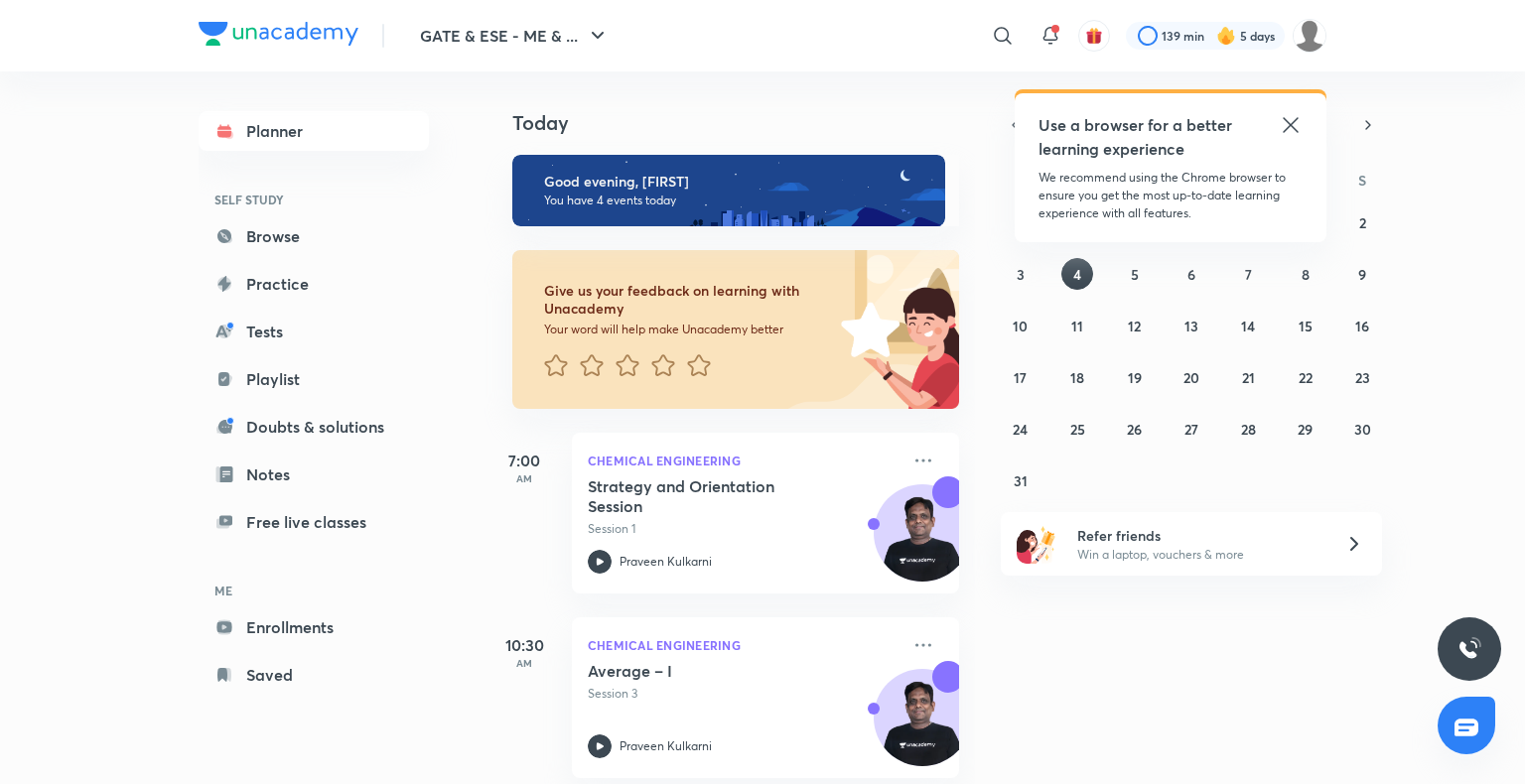 click 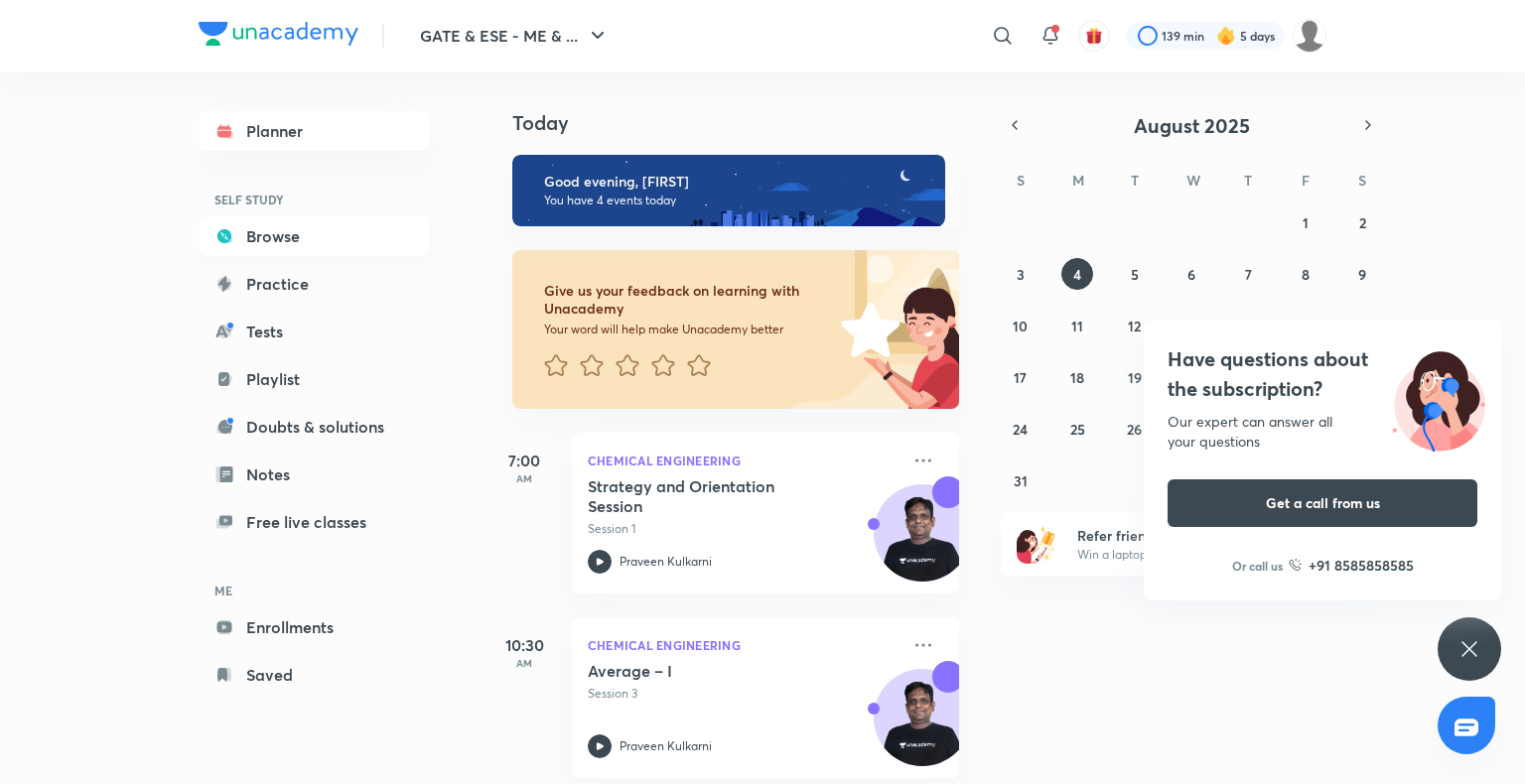 click on "Browse" at bounding box center [314, 236] 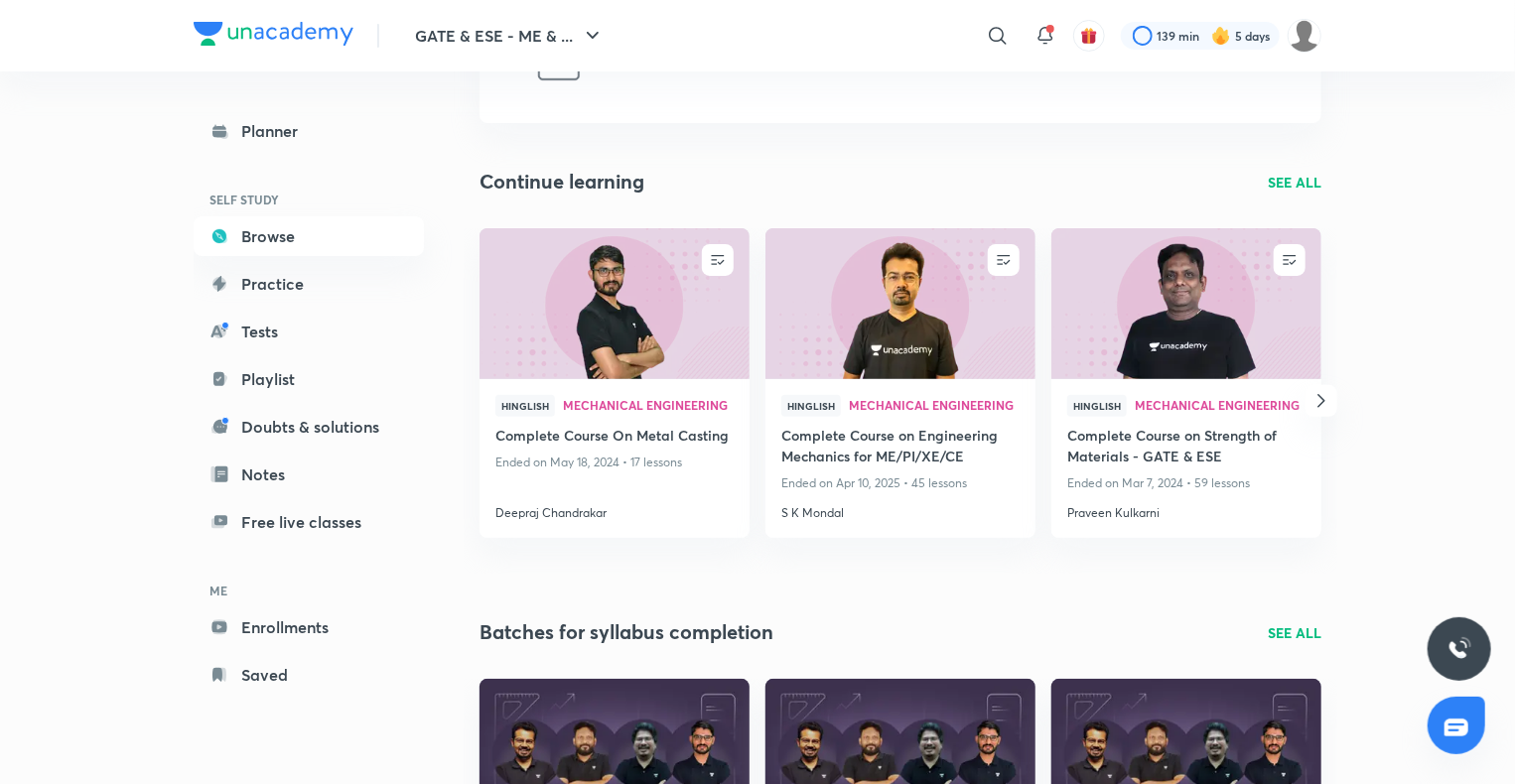 scroll, scrollTop: 130, scrollLeft: 0, axis: vertical 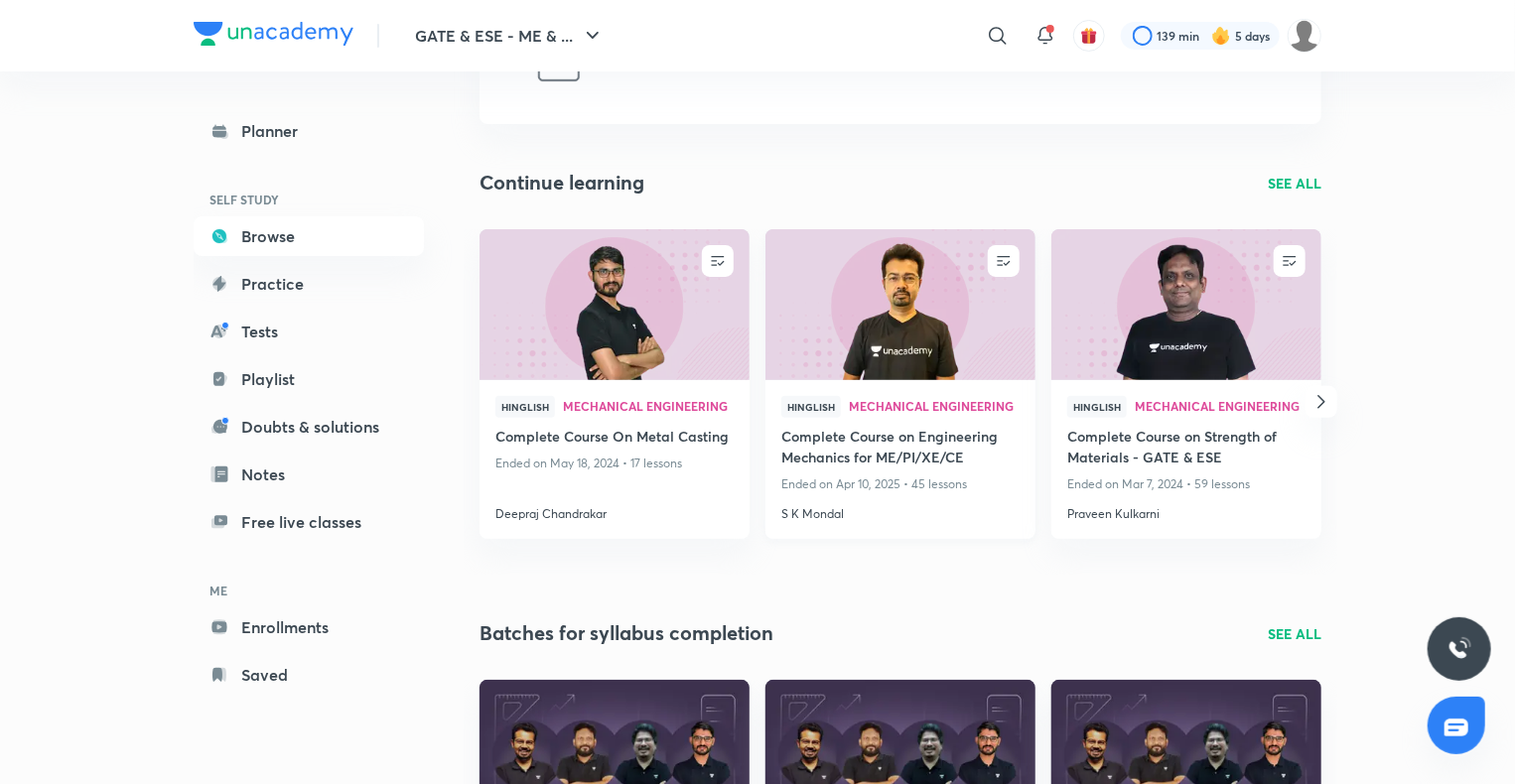click at bounding box center (899, 304) 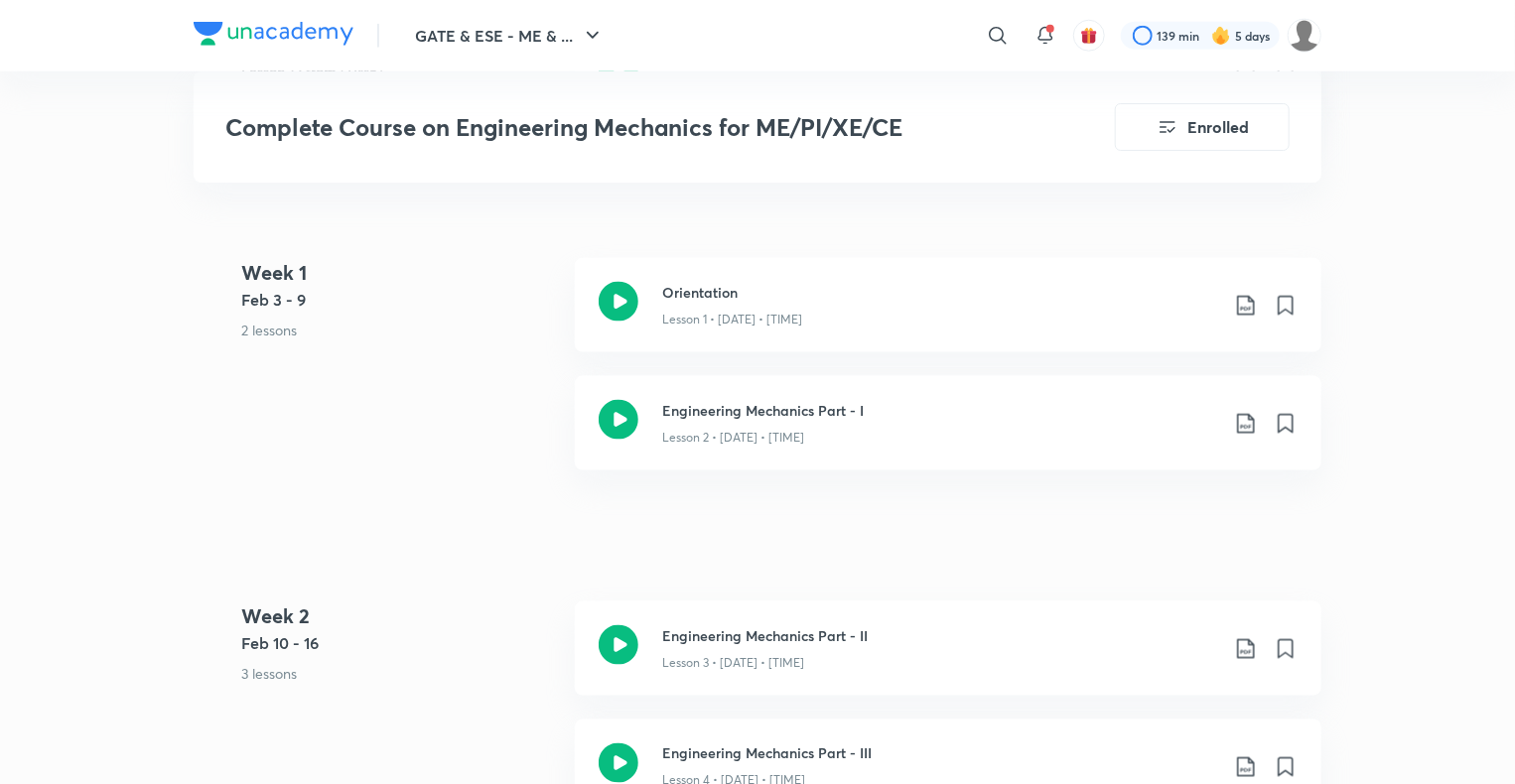 scroll, scrollTop: 1142, scrollLeft: 0, axis: vertical 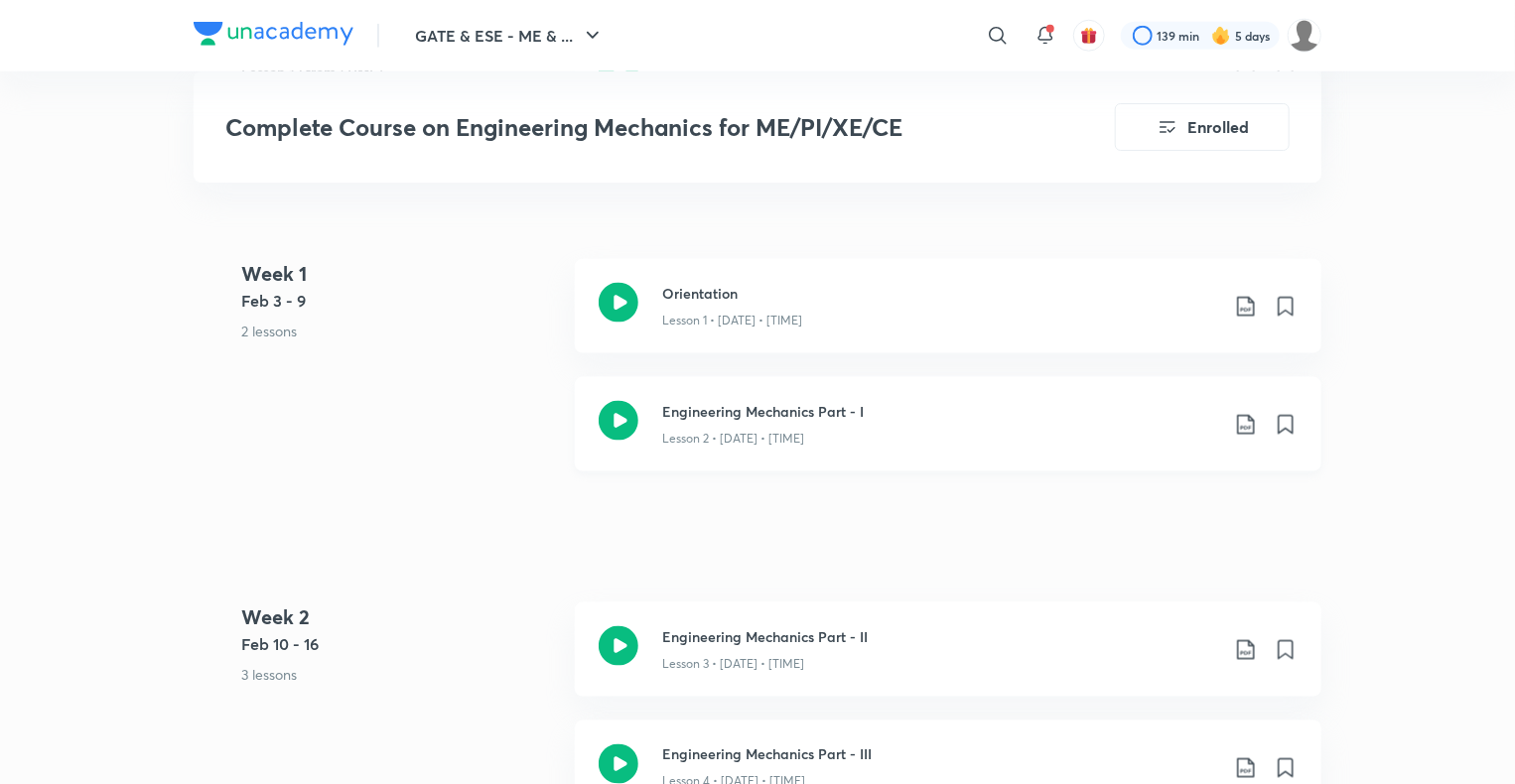 click on "Engineering Mechanics Part - I" at bounding box center (940, 411) 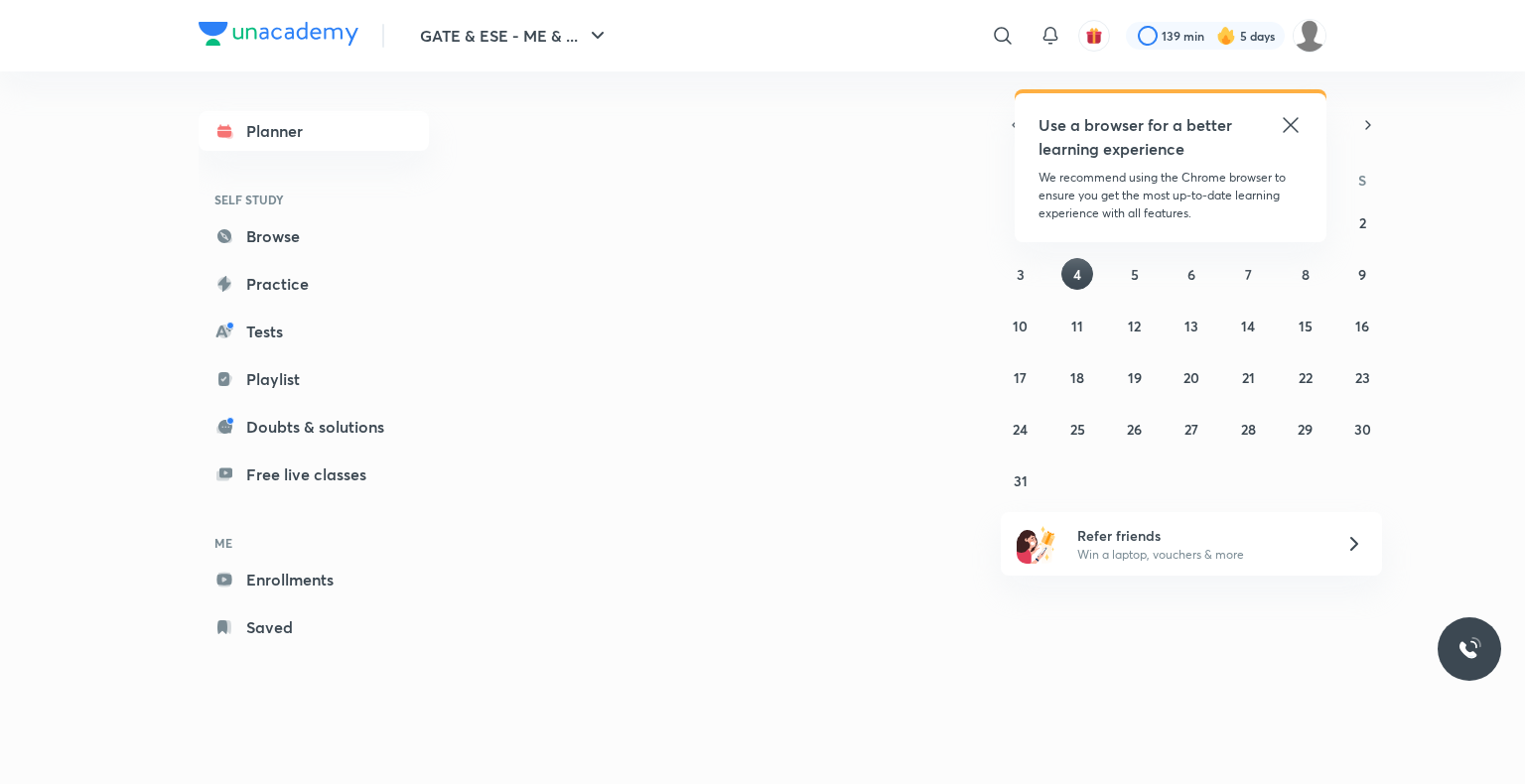 scroll, scrollTop: 0, scrollLeft: 0, axis: both 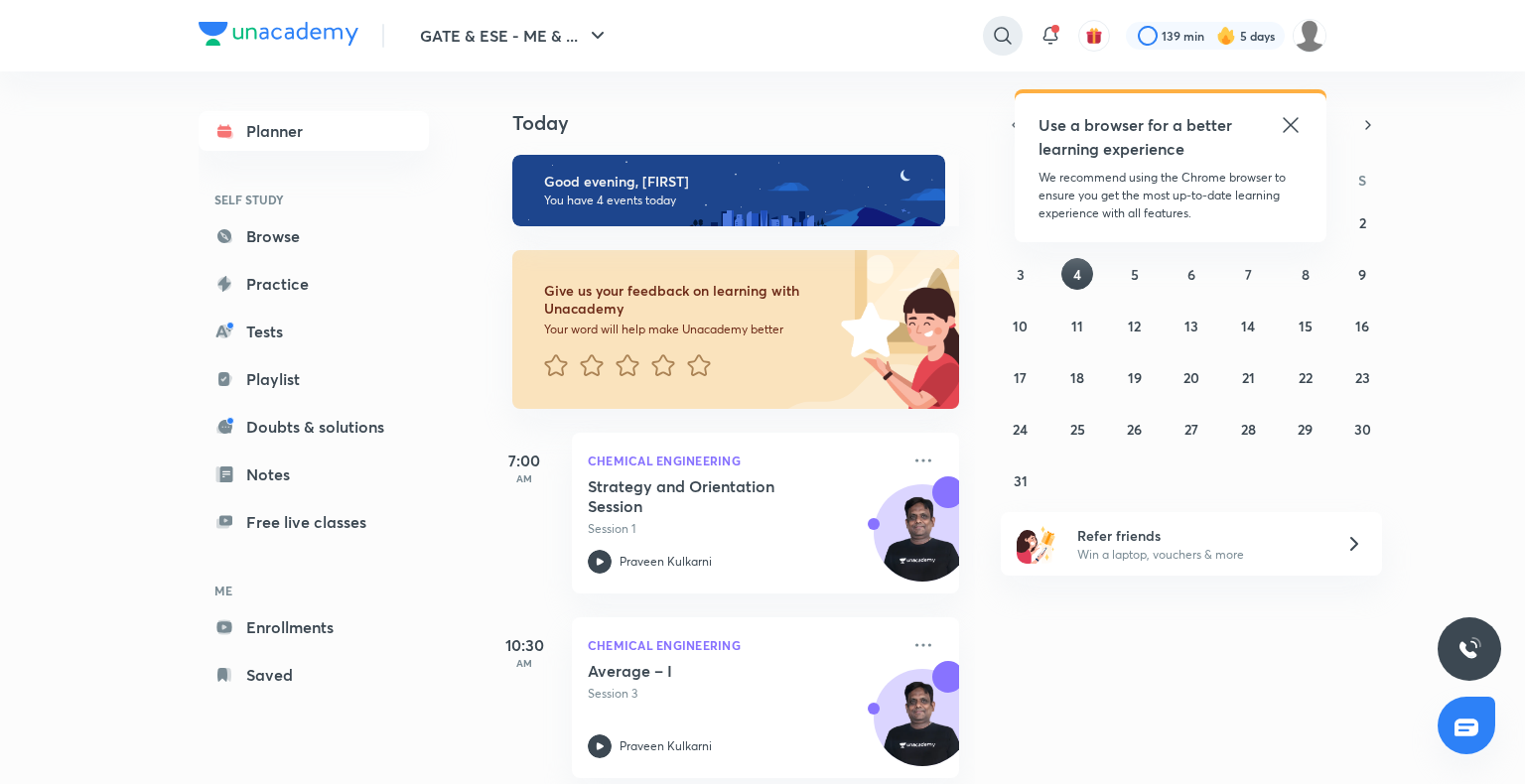 click at bounding box center (1003, 36) 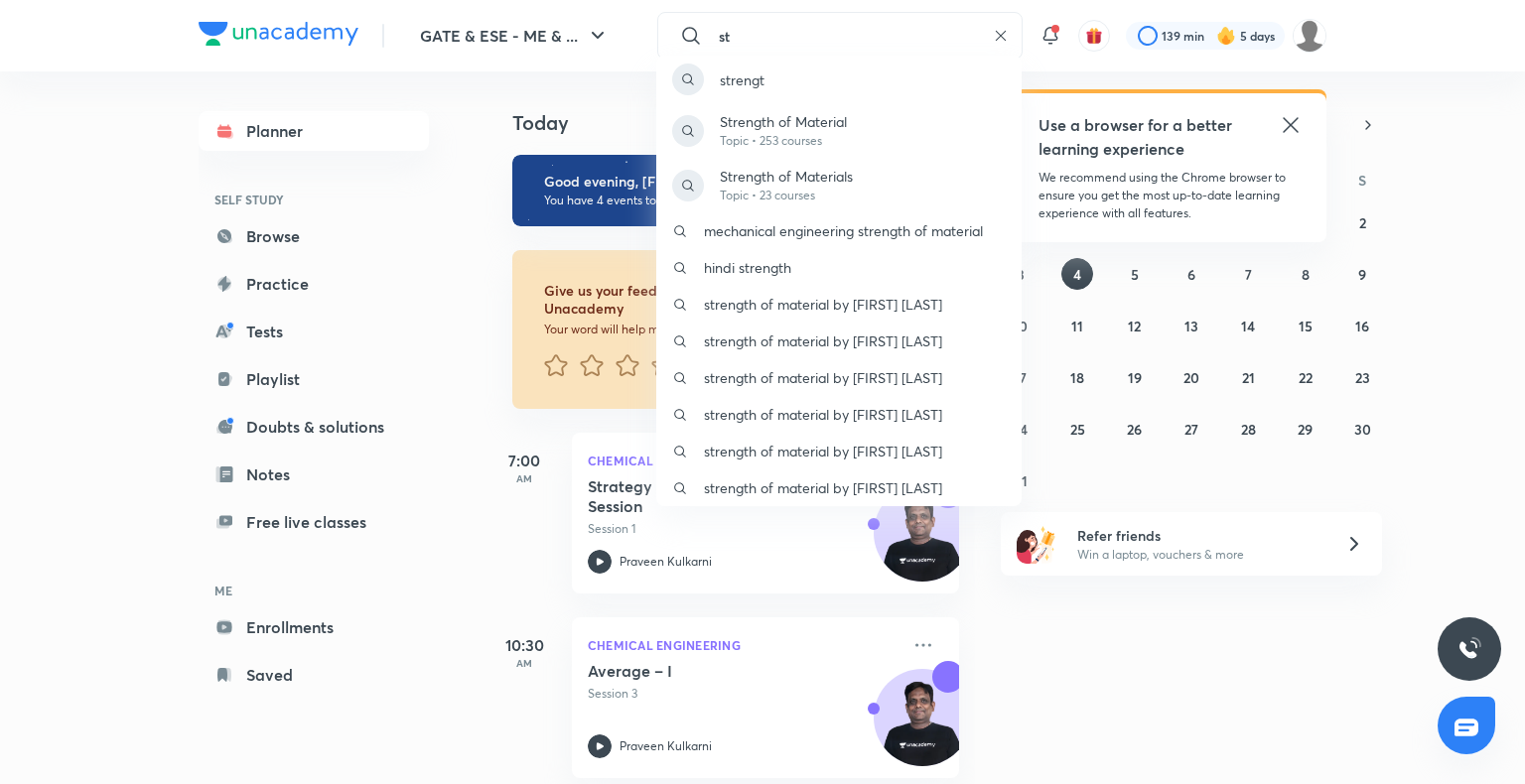 type on "s" 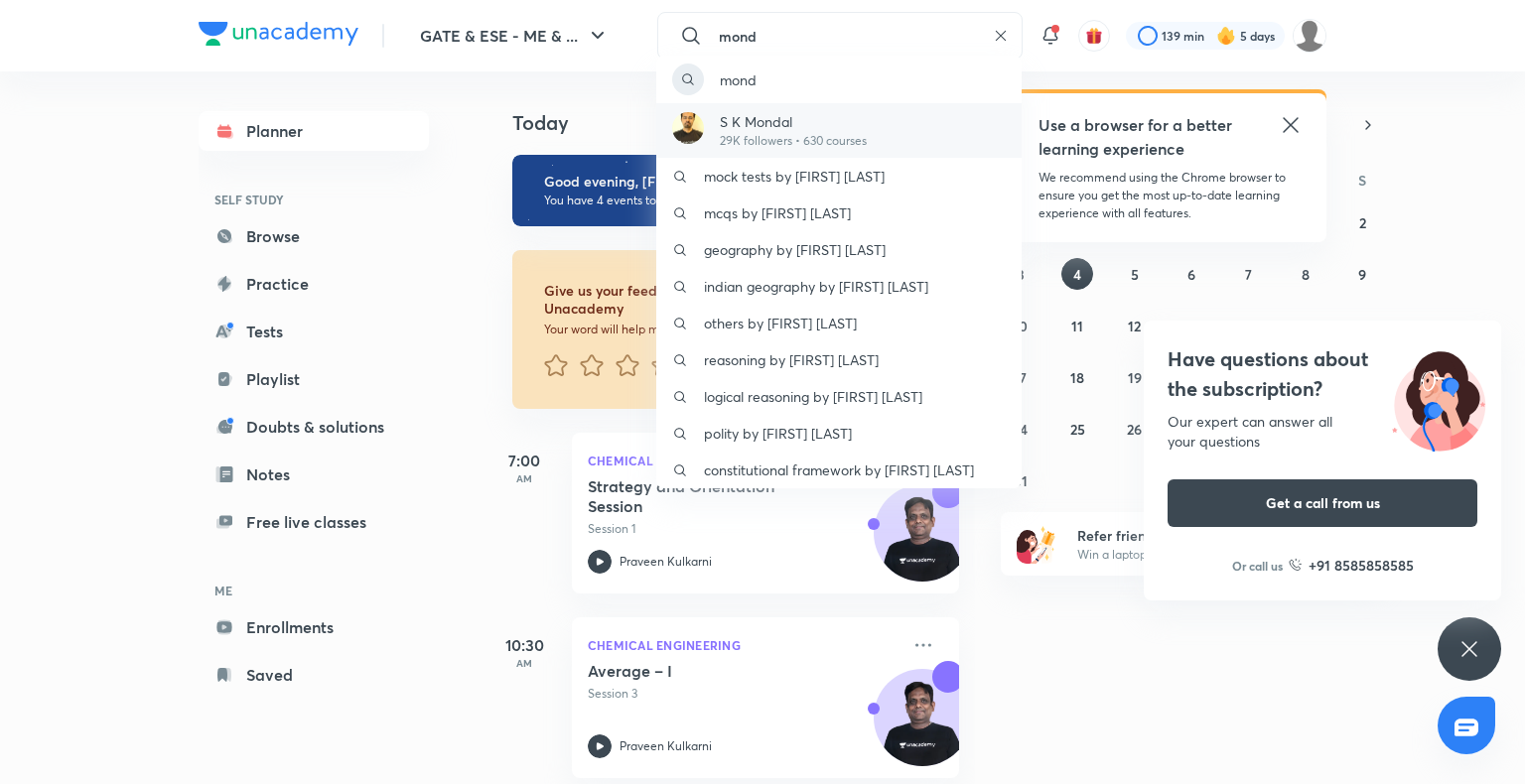 type on "mond" 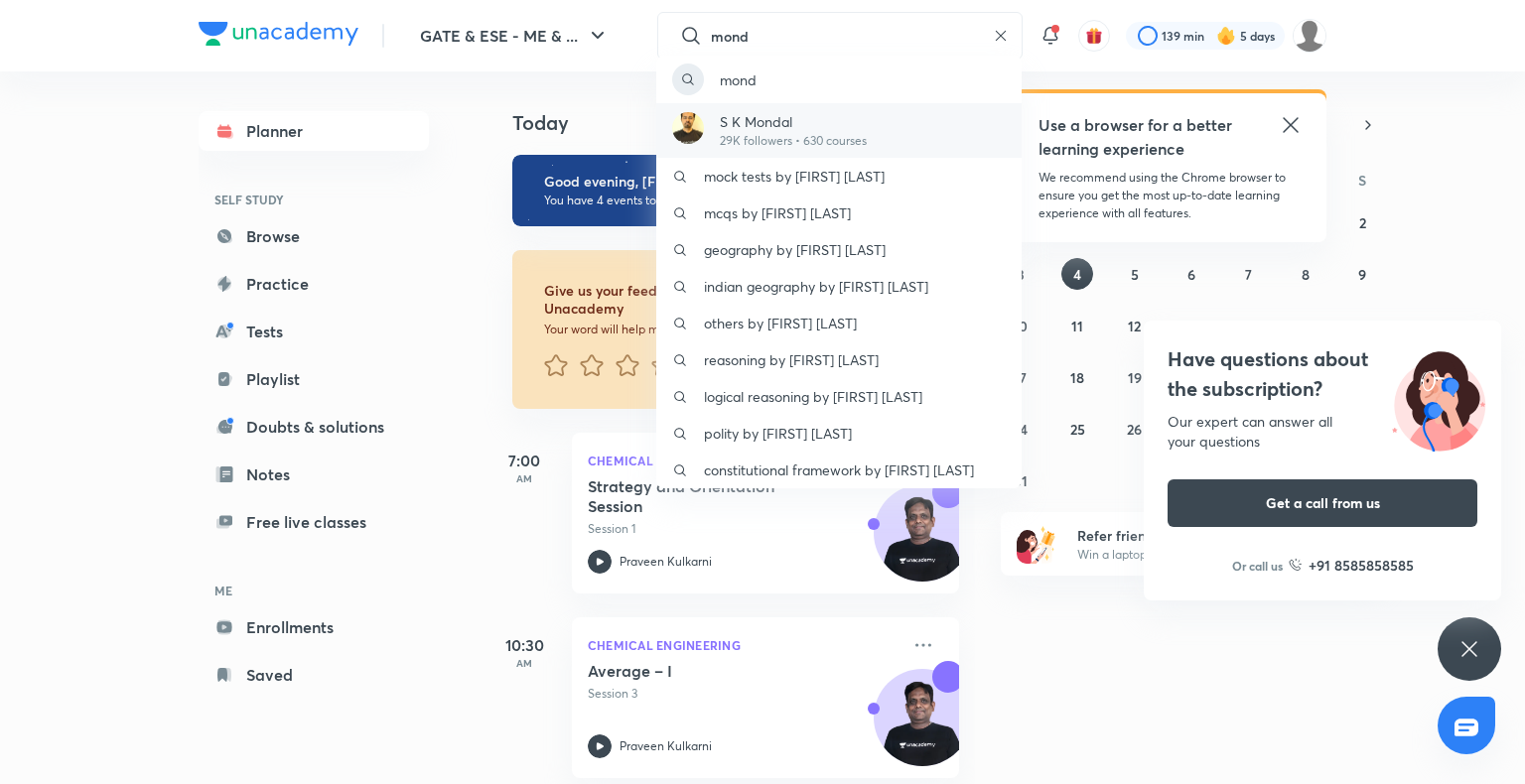 click on "29K followers • 630 courses" at bounding box center (793, 141) 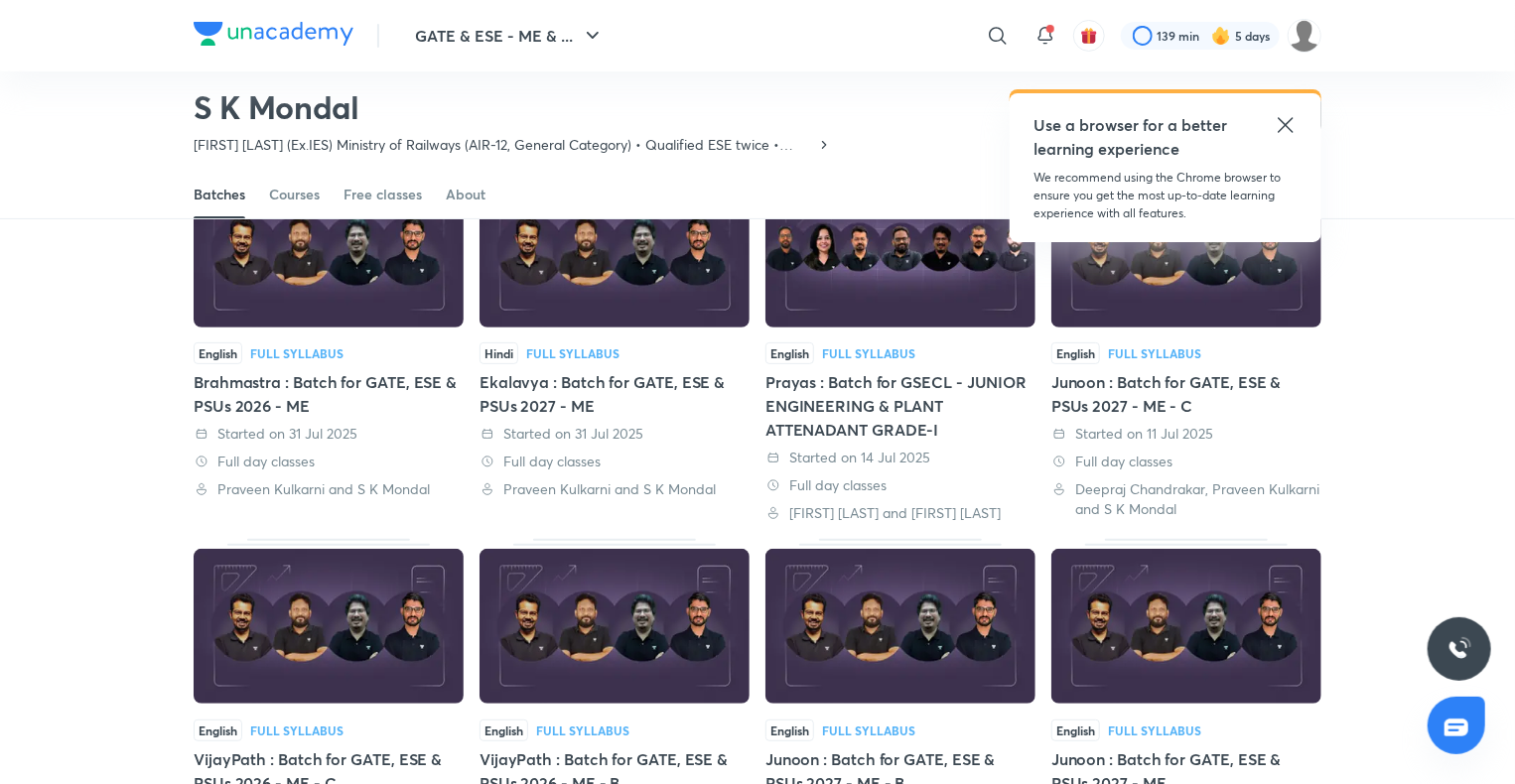 scroll, scrollTop: 162, scrollLeft: 0, axis: vertical 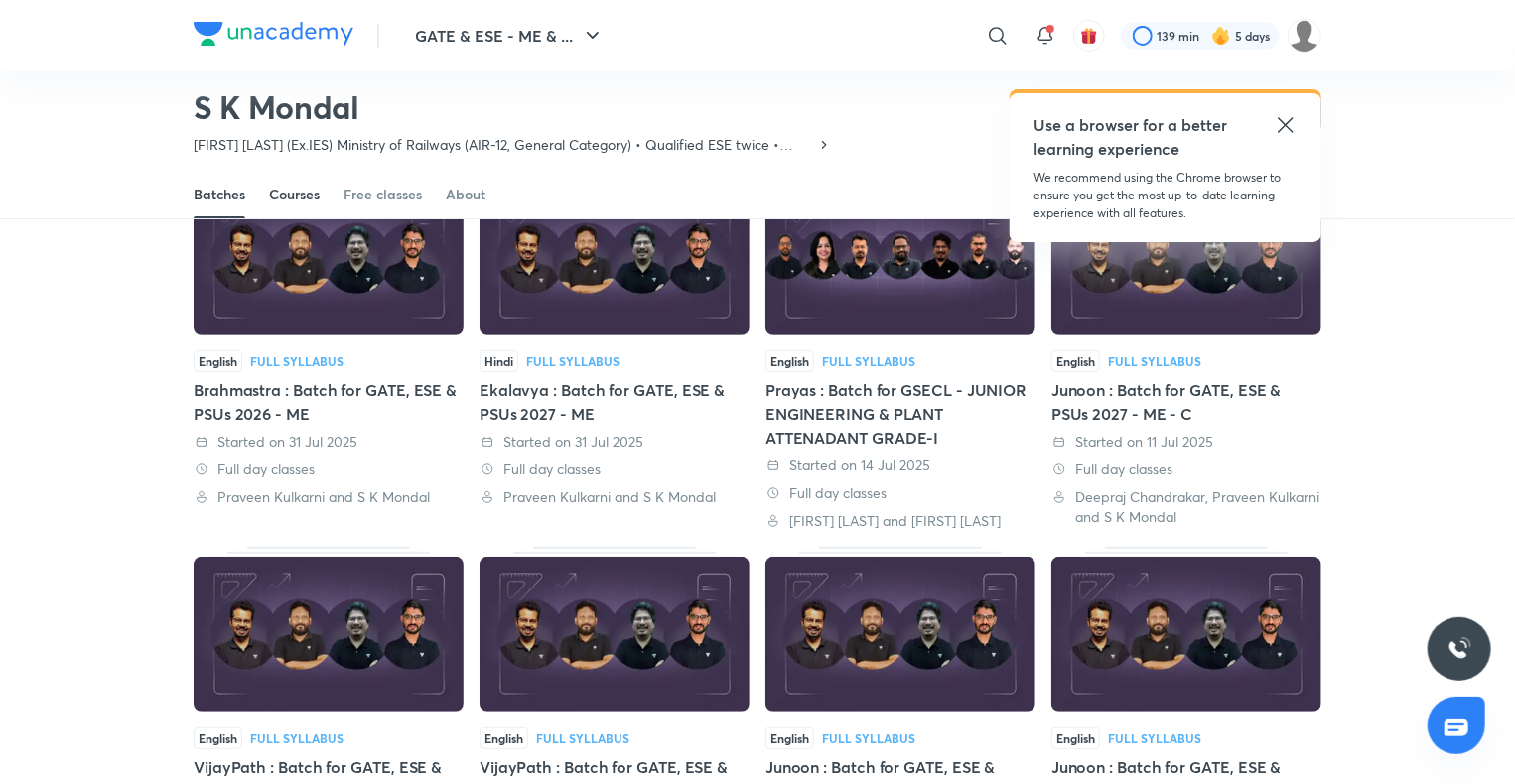 click on "Courses" at bounding box center [294, 195] 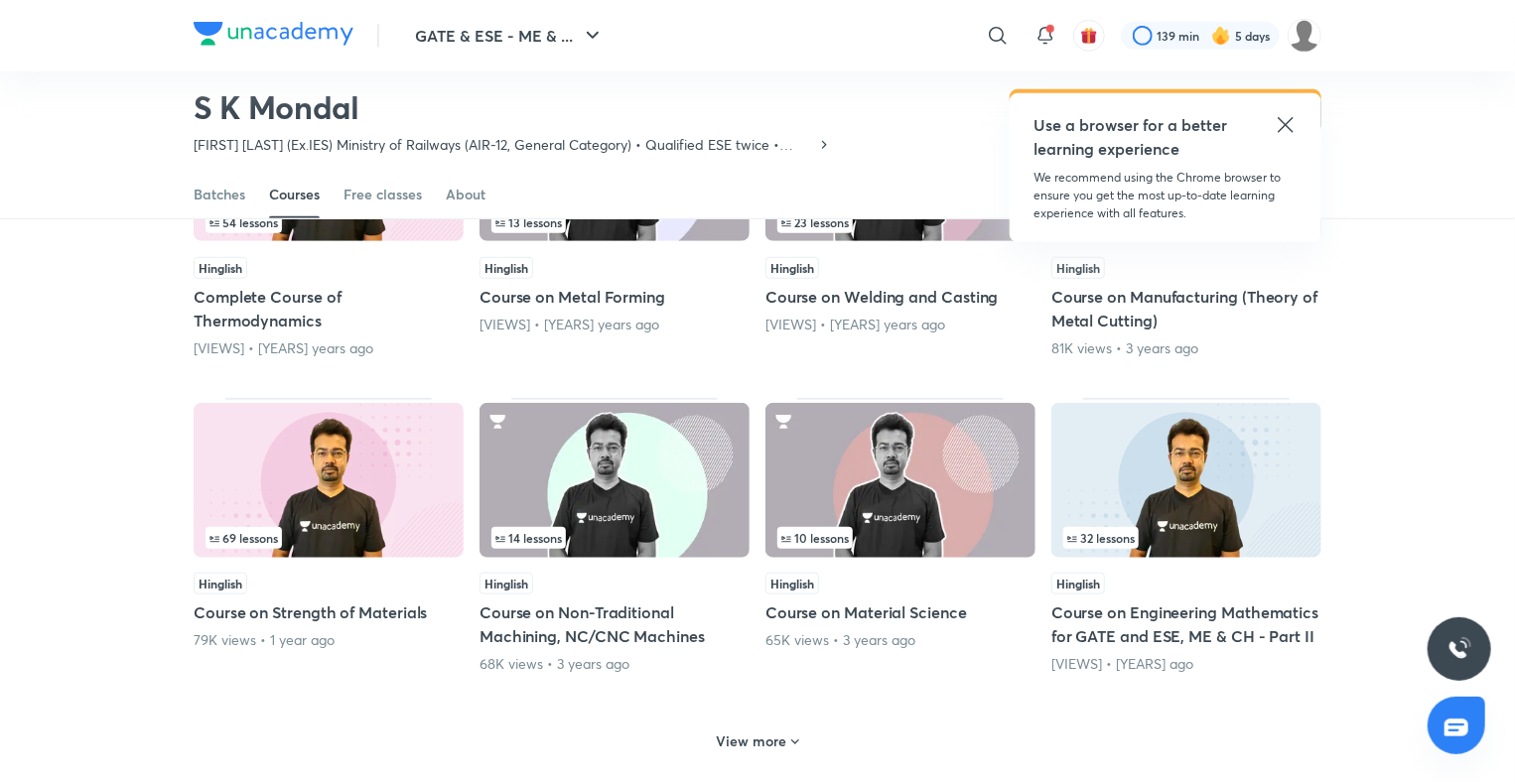scroll, scrollTop: 637, scrollLeft: 0, axis: vertical 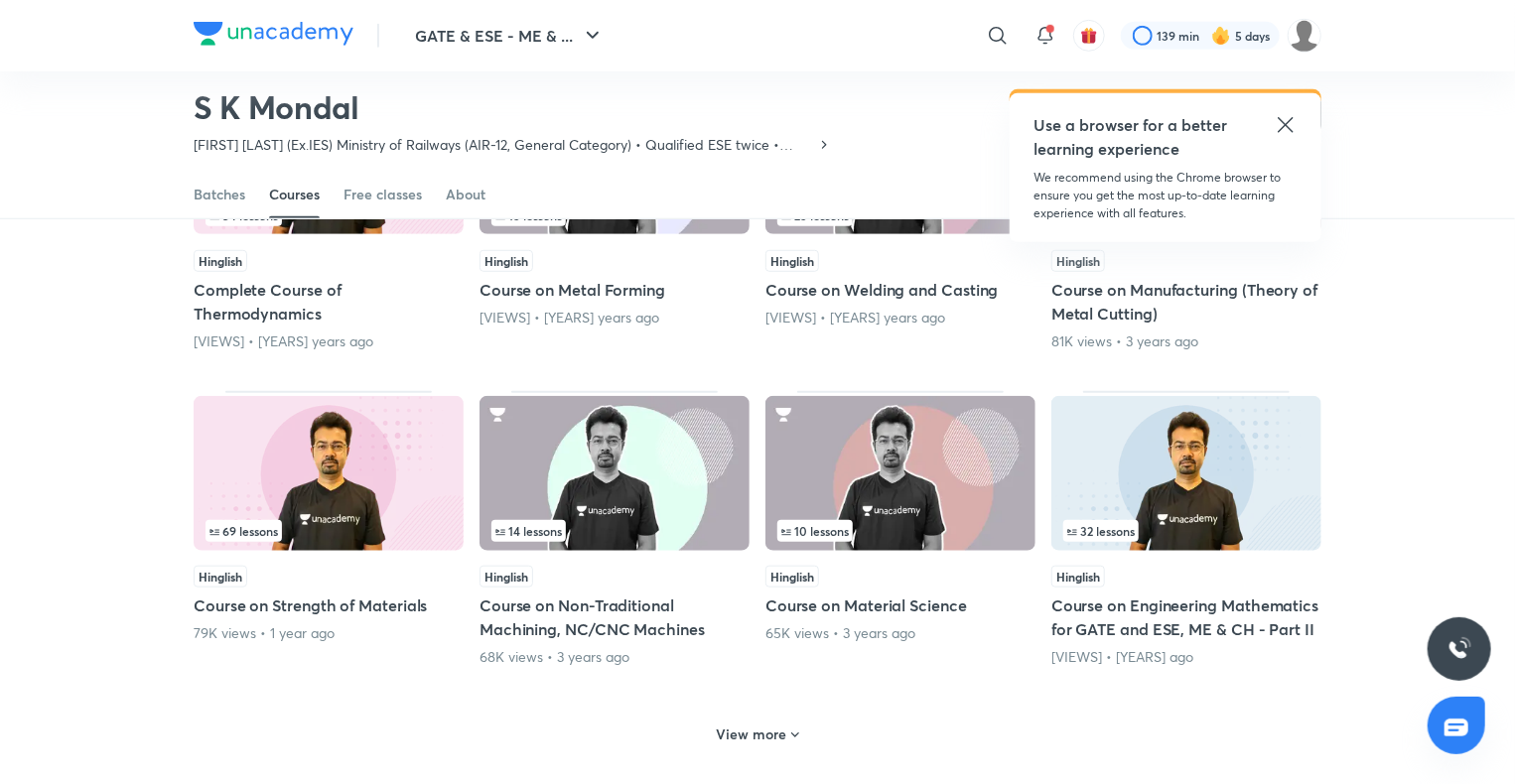 click at bounding box center (329, 473) 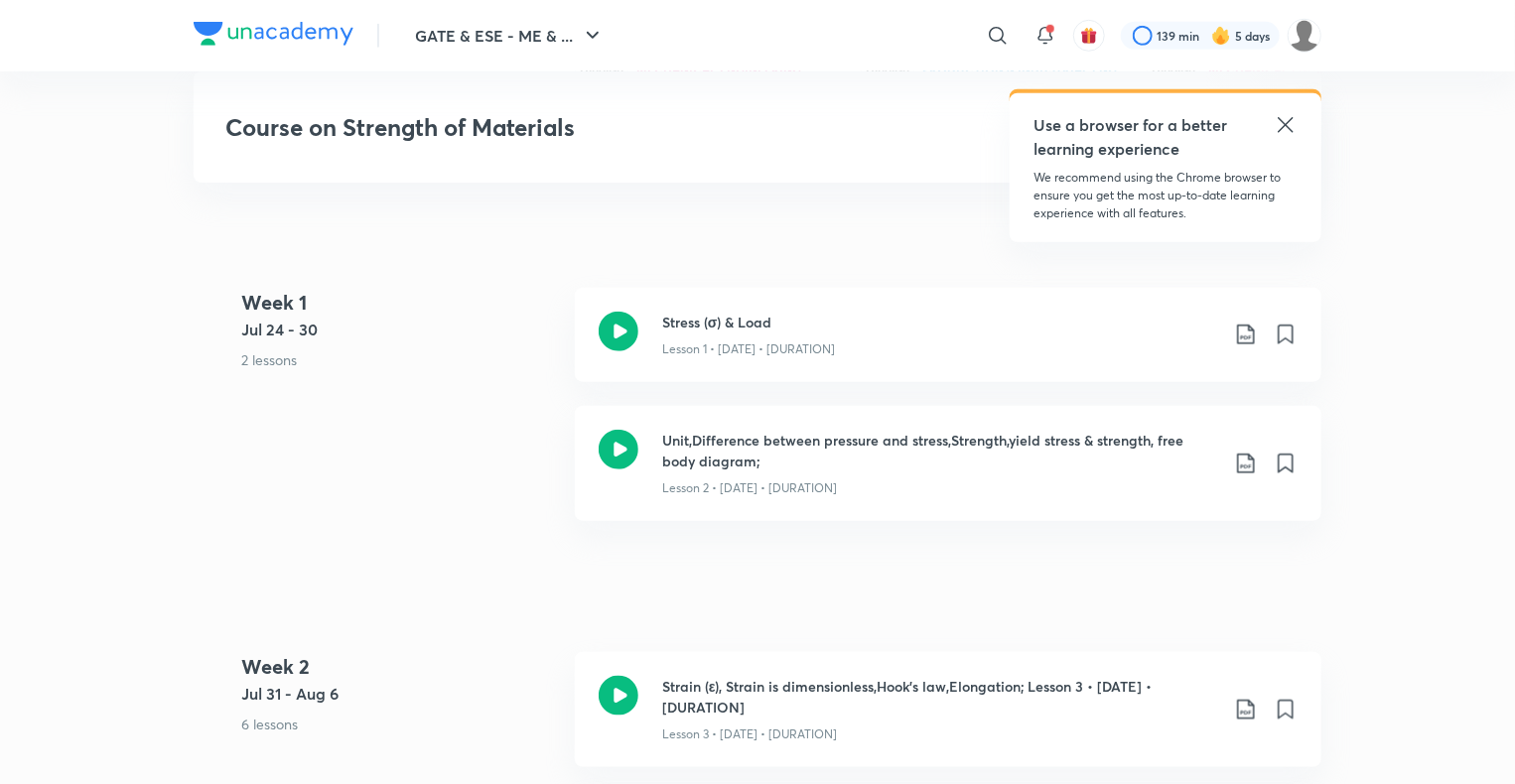 scroll, scrollTop: 868, scrollLeft: 0, axis: vertical 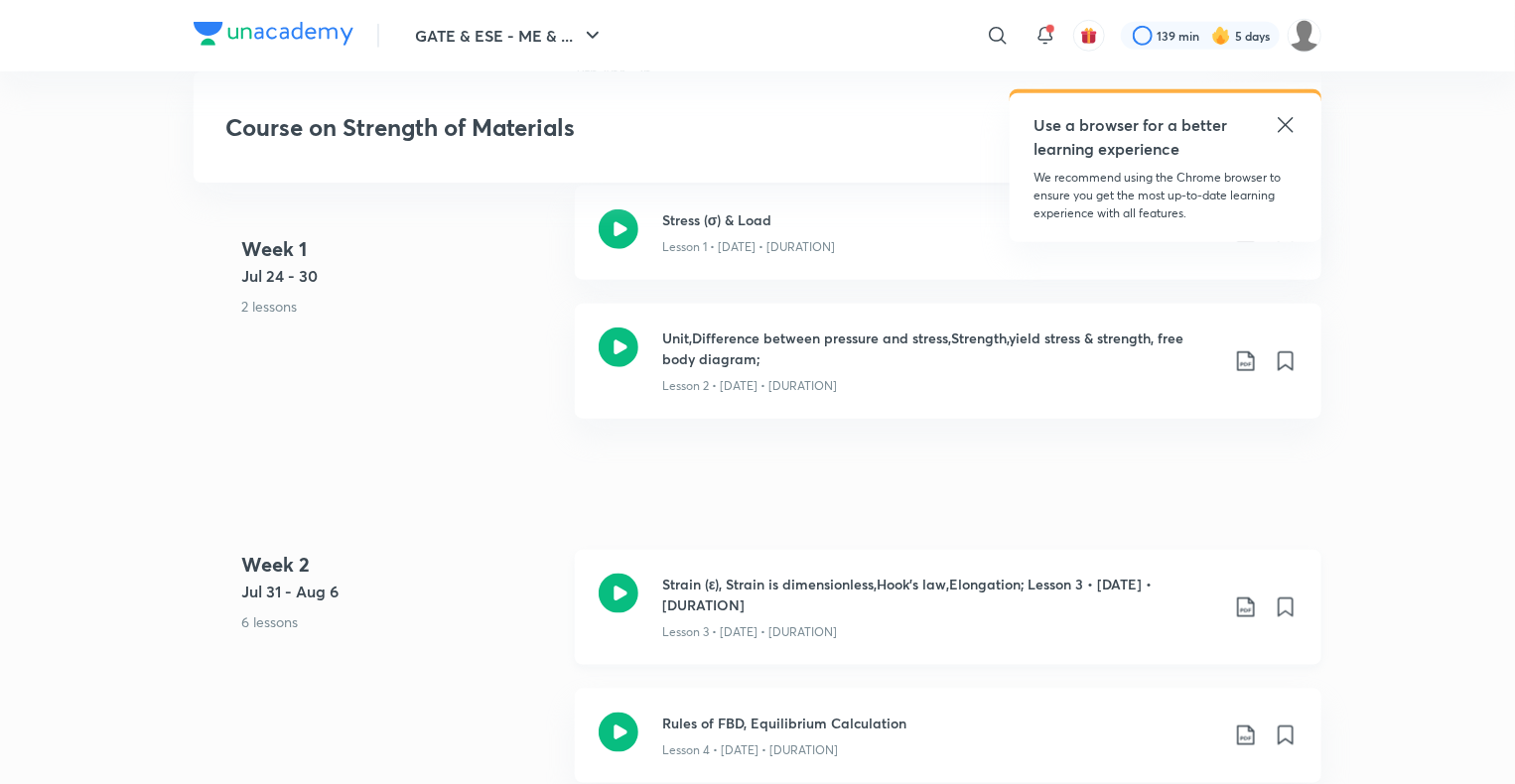 click on "Lesson 3  •  Jul 31  •  2h 4m" at bounding box center (940, 628) 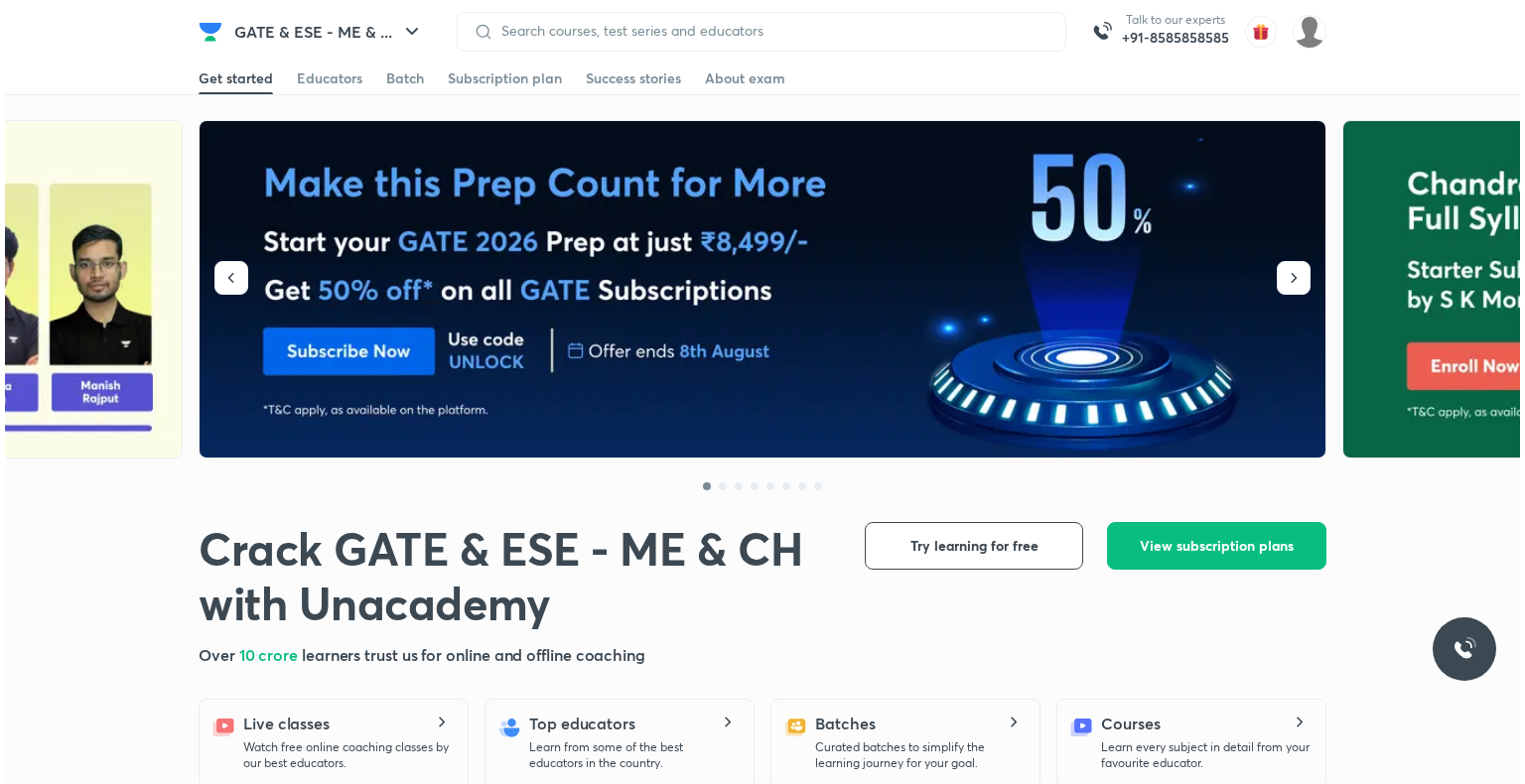scroll, scrollTop: 0, scrollLeft: 0, axis: both 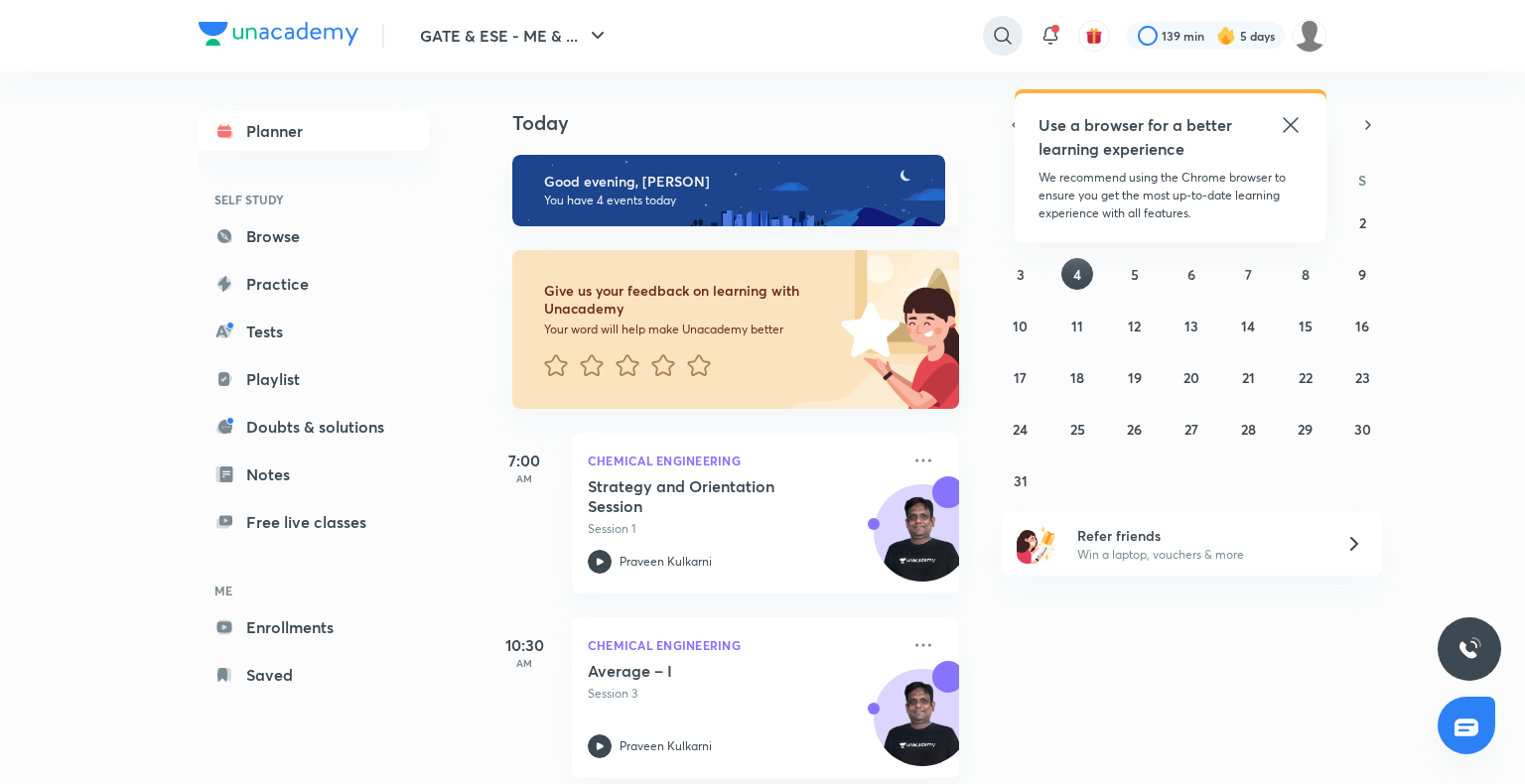 click 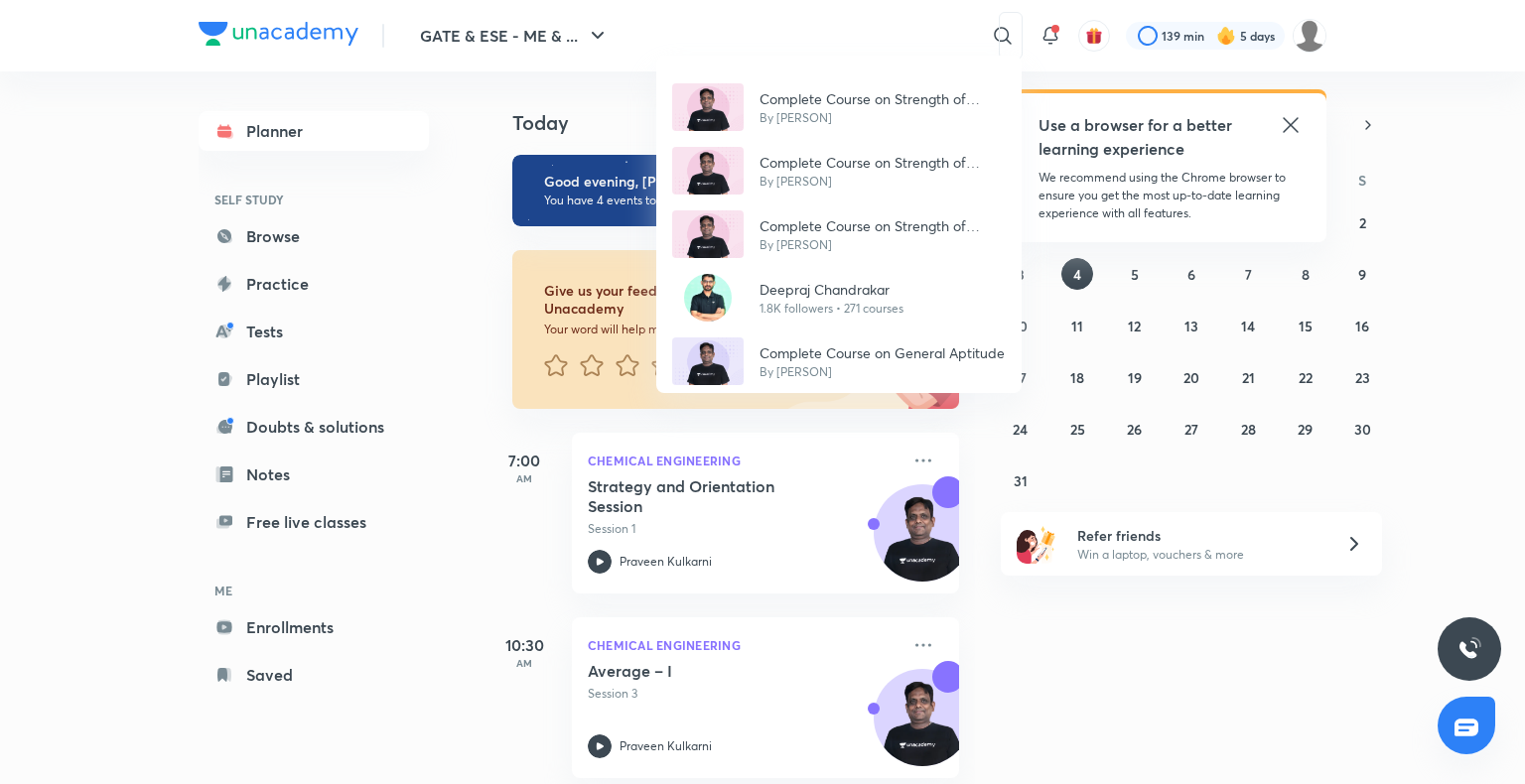 click on "Complete Course on Strength of Materials - GATE & ESE By [PERSON] Complete Course on Strength of Materials - GATE & ESE By [PERSON] Complete Course on Strength of Materials - GATE & ESE By [PERSON] [PERSON] 1.8K followers • 271 courses Complete Course on General Aptitude By [PERSON]" at bounding box center [839, 224] 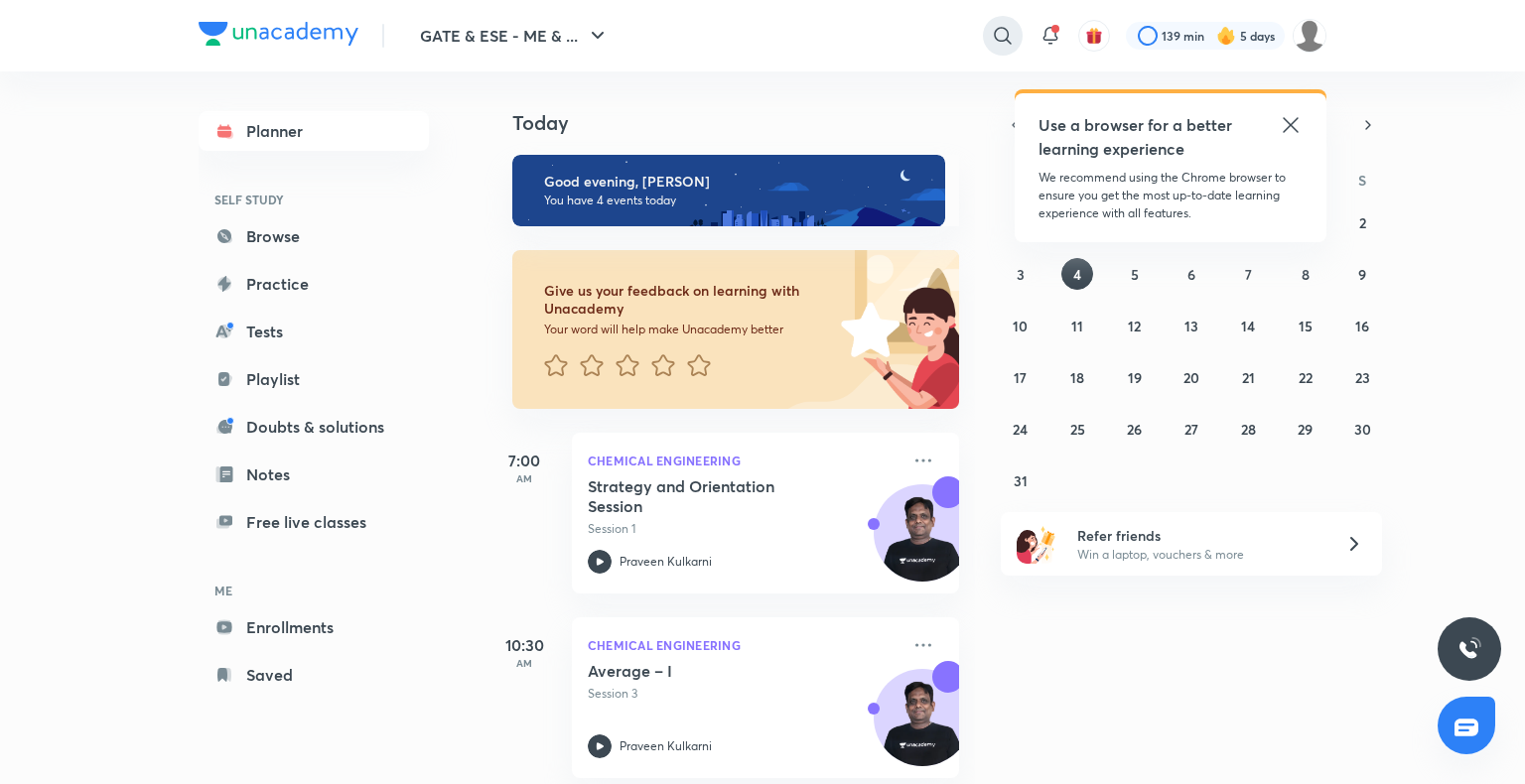 click 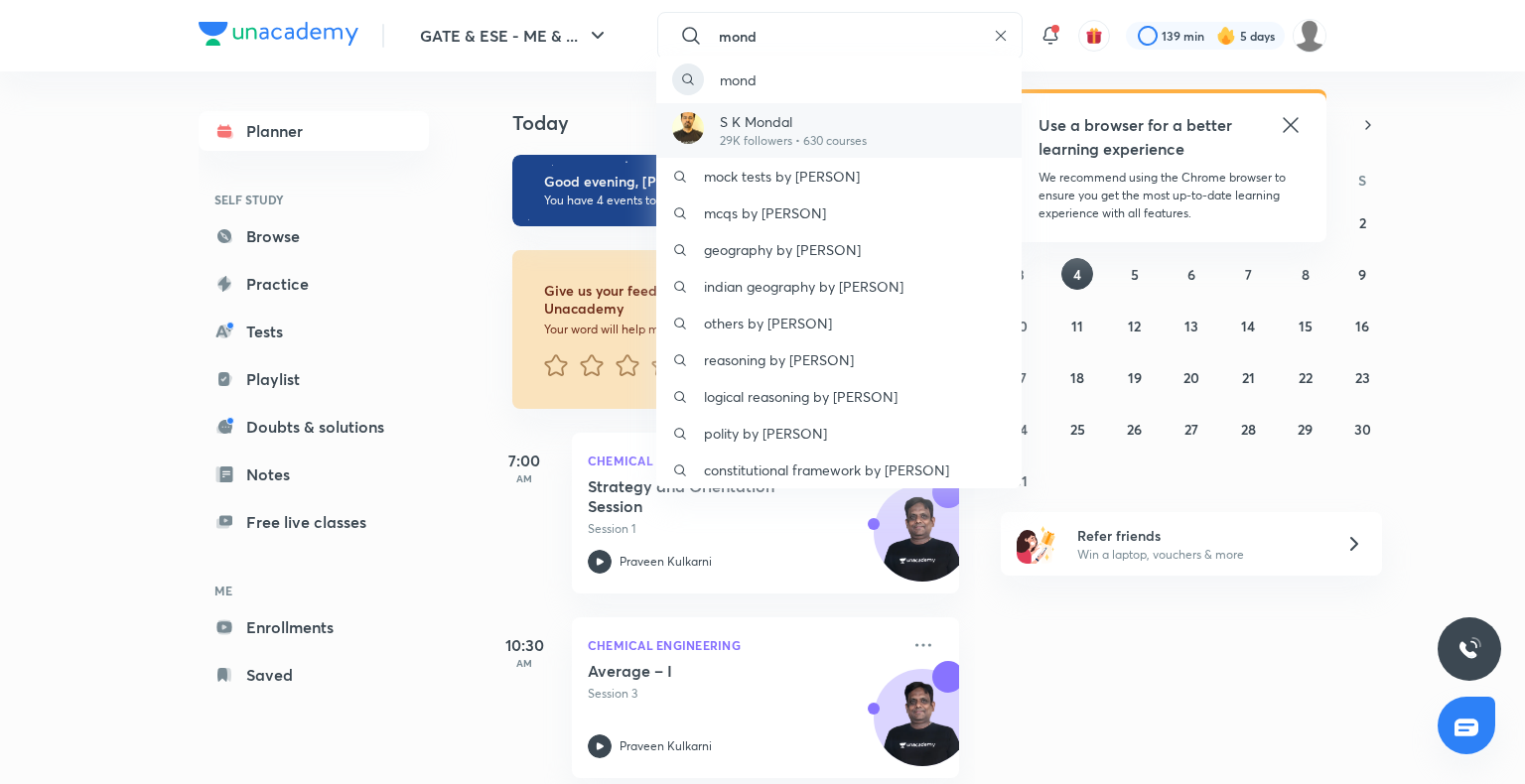 type on "mond" 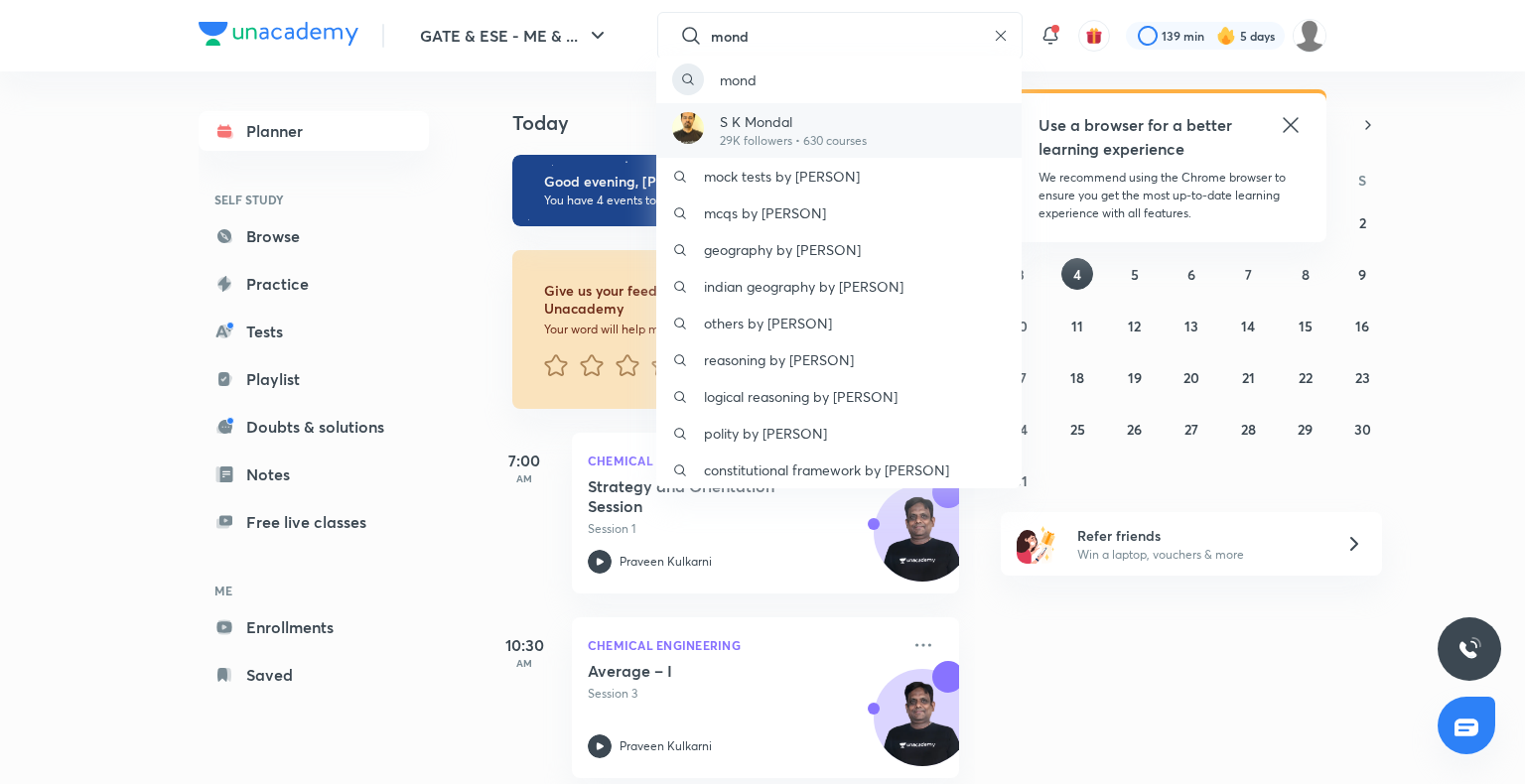click on "S K Mondal" at bounding box center [793, 121] 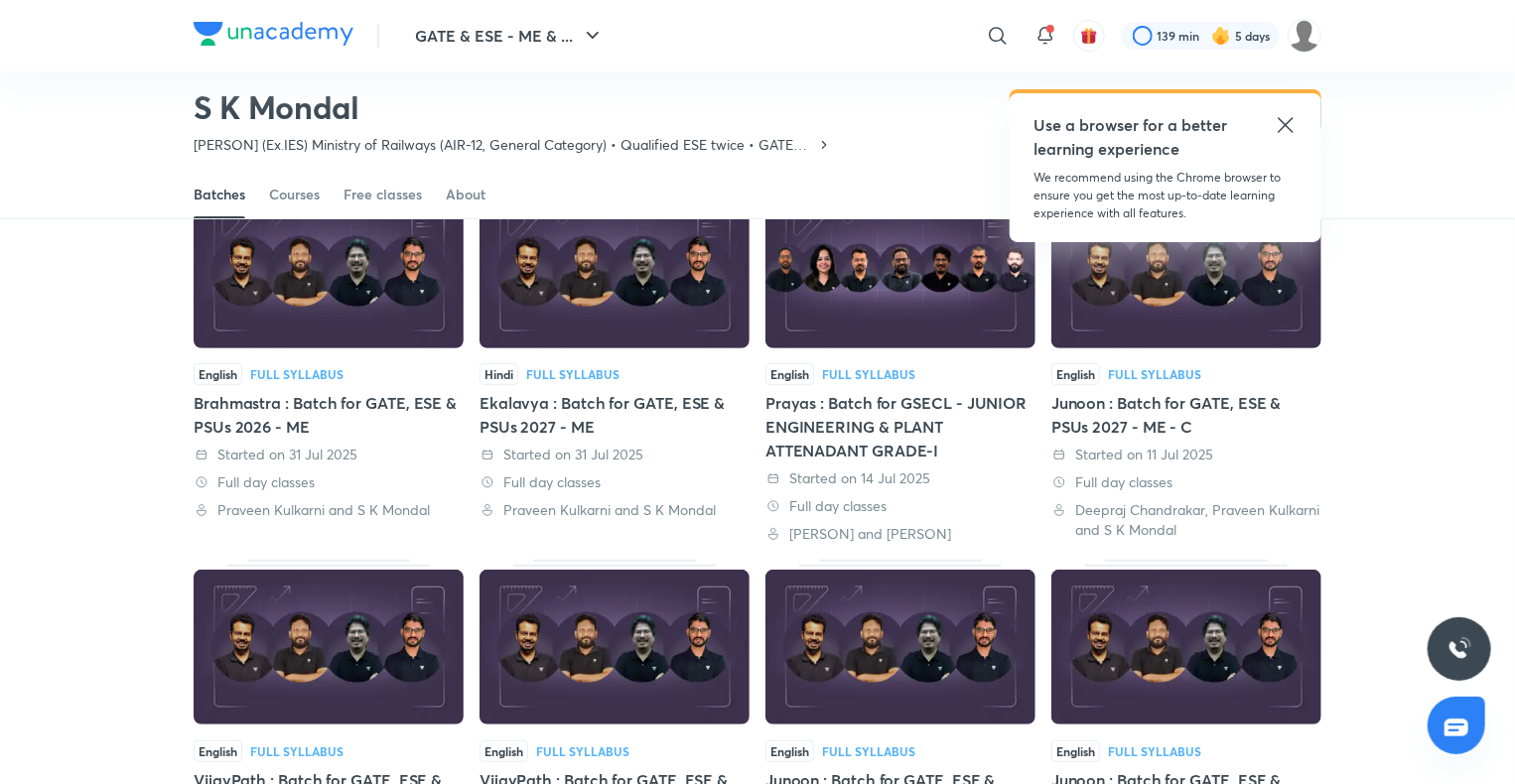scroll, scrollTop: 148, scrollLeft: 0, axis: vertical 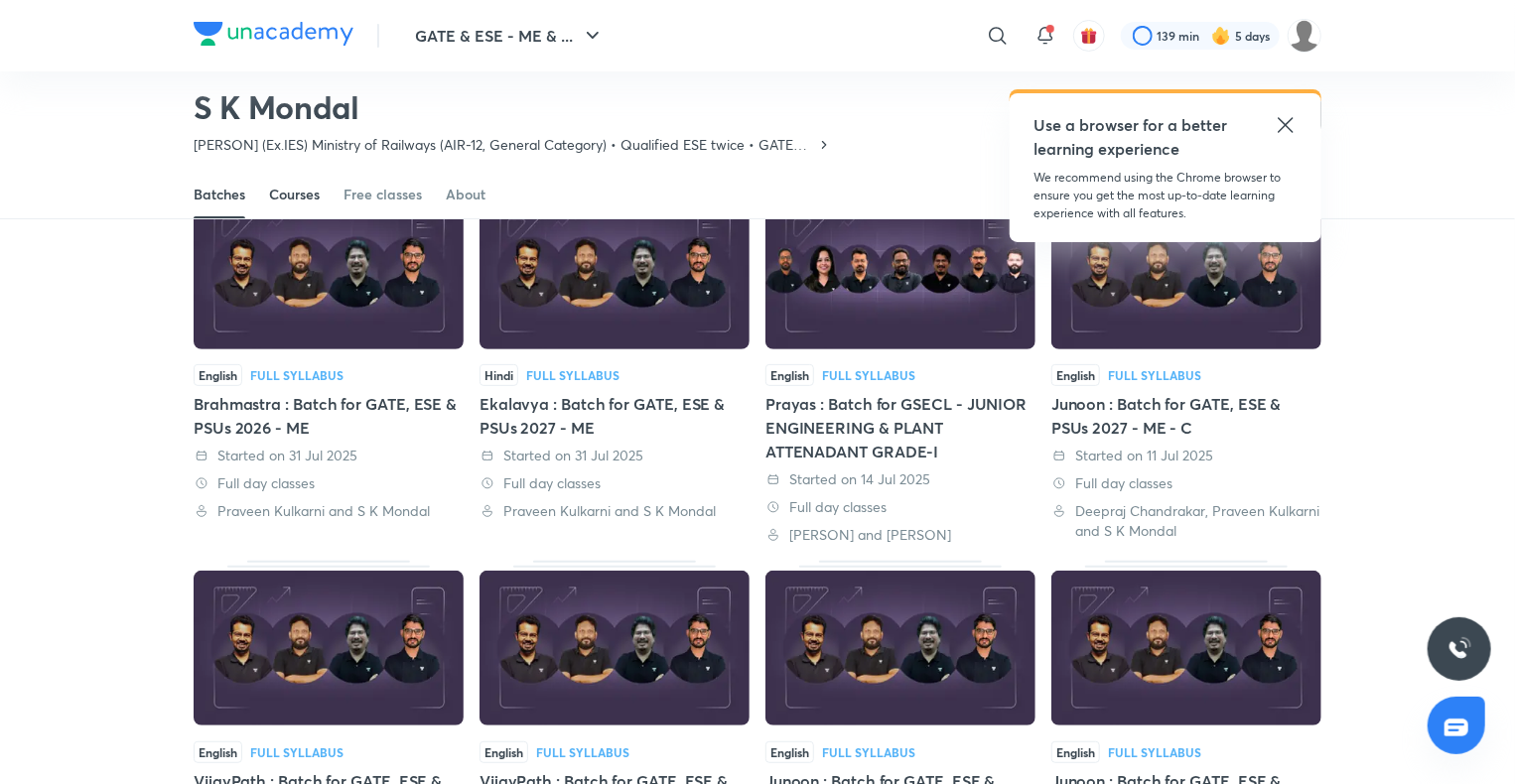 click on "Courses" at bounding box center [294, 195] 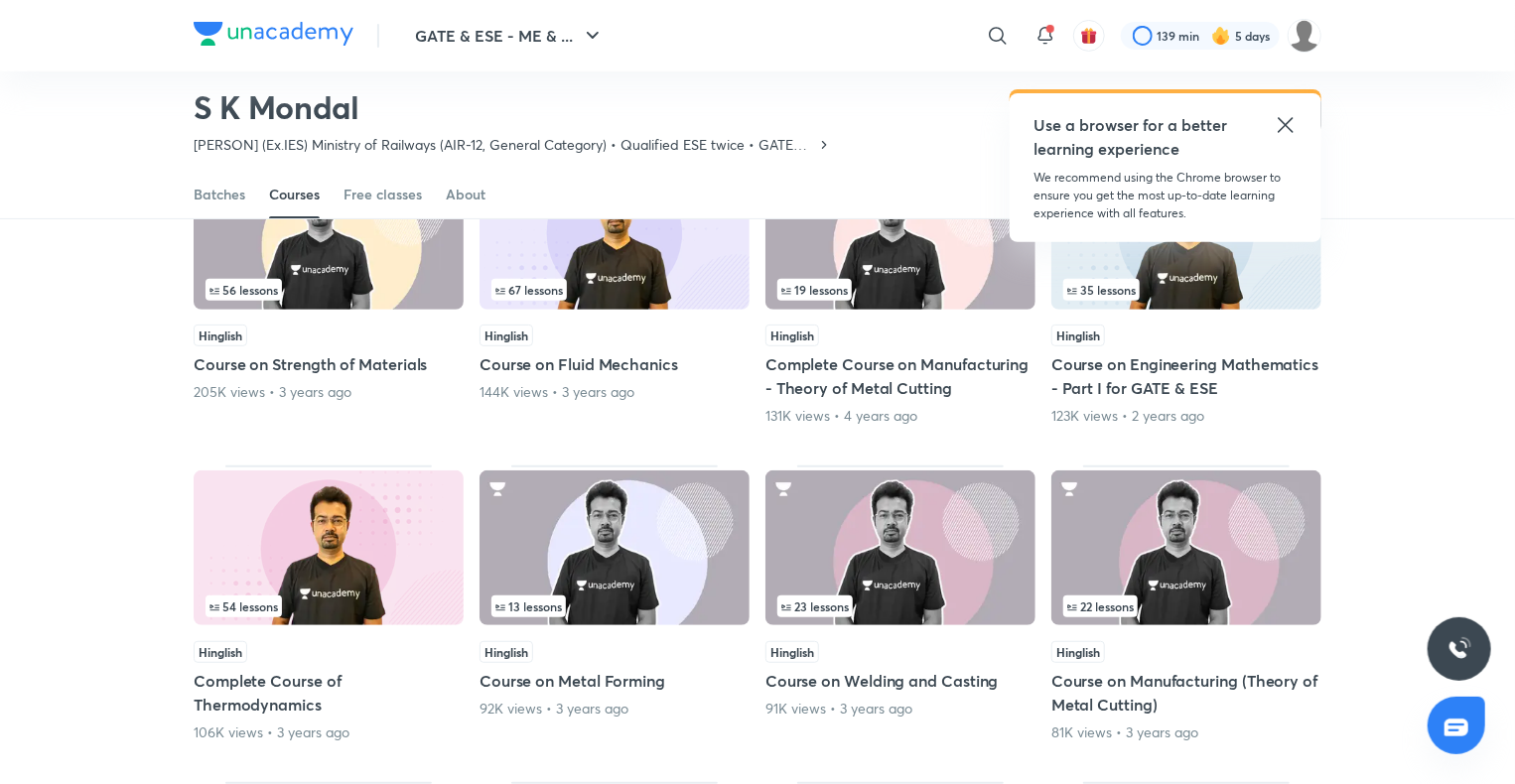 scroll, scrollTop: 246, scrollLeft: 0, axis: vertical 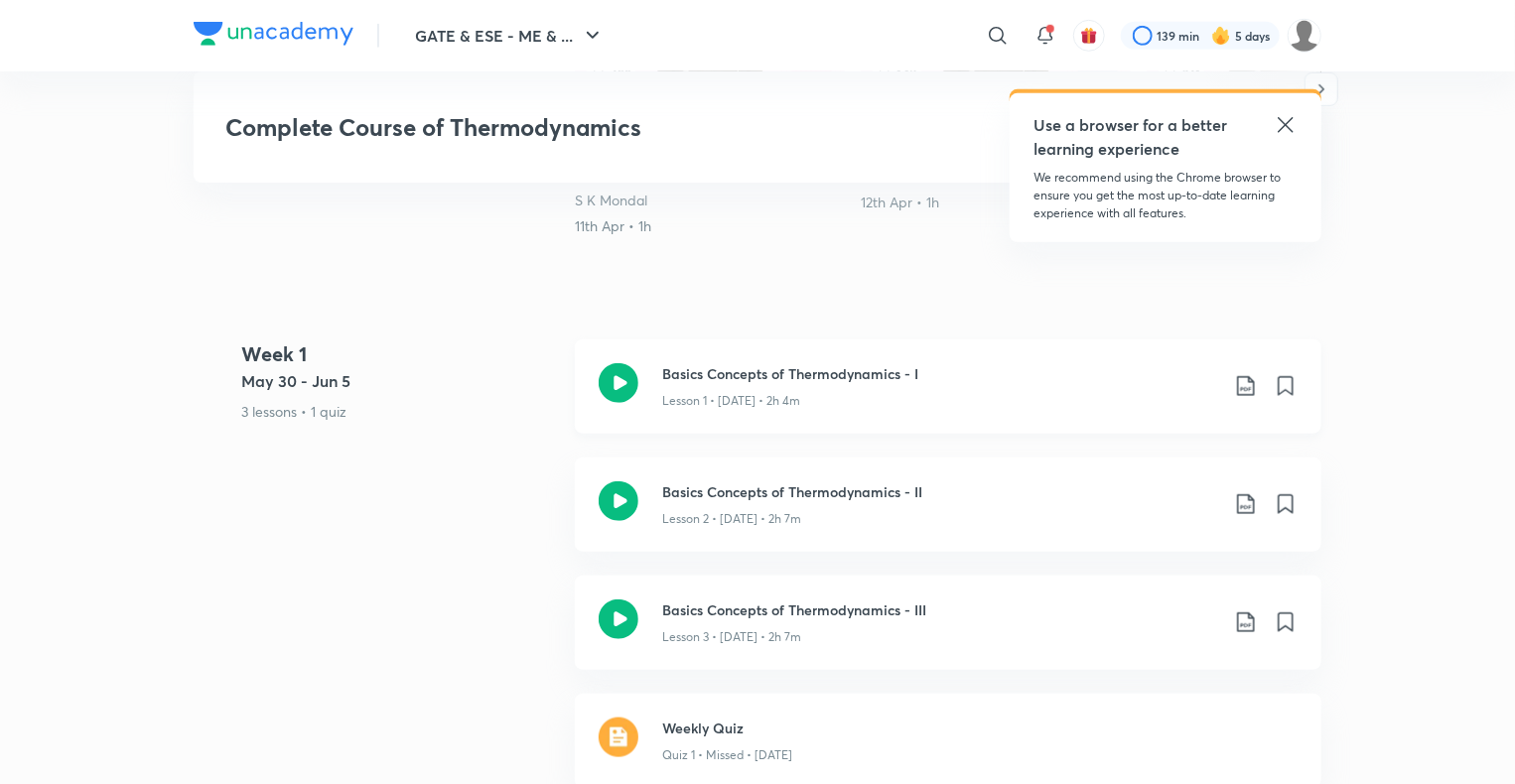 click on "Basics Concepts of Thermodynamics - I Lesson 1 • [DATE] • 2h 4m" at bounding box center [948, 386] 